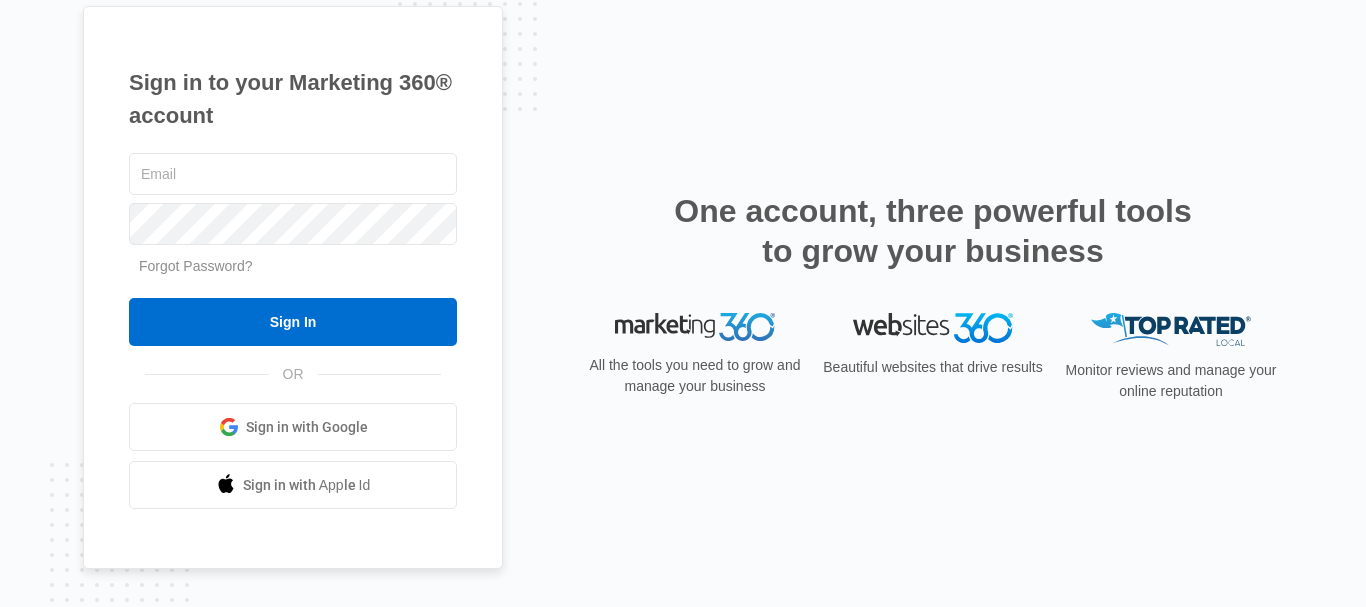 scroll, scrollTop: 0, scrollLeft: 0, axis: both 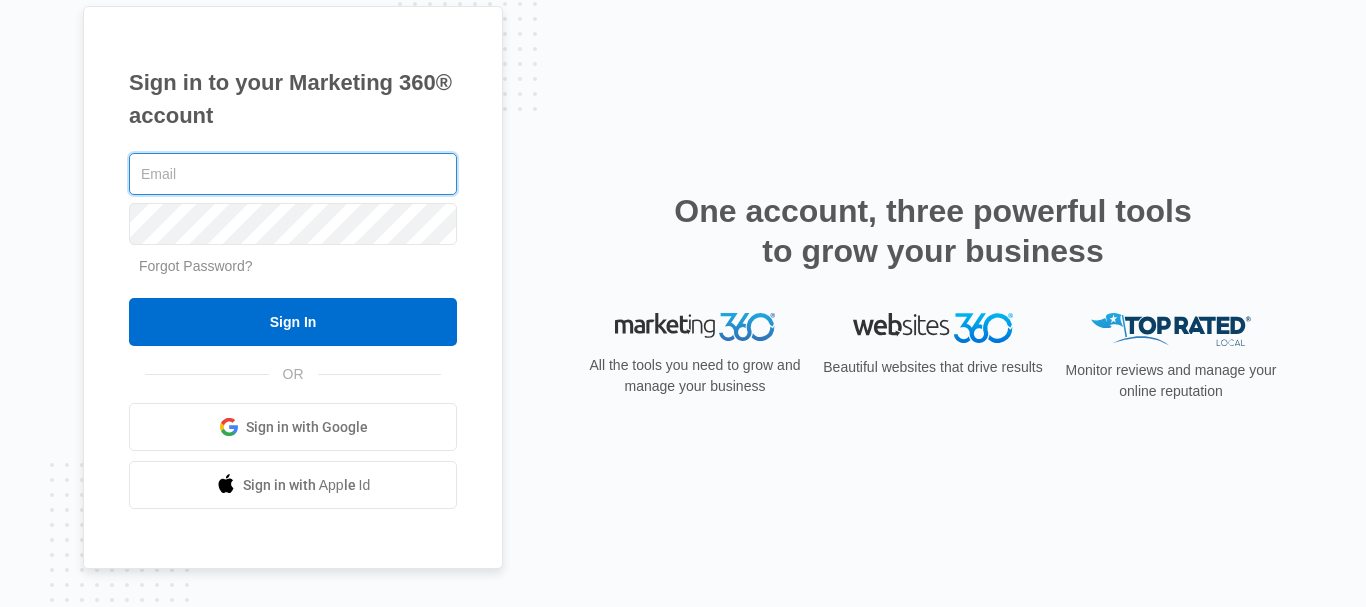 click at bounding box center (293, 174) 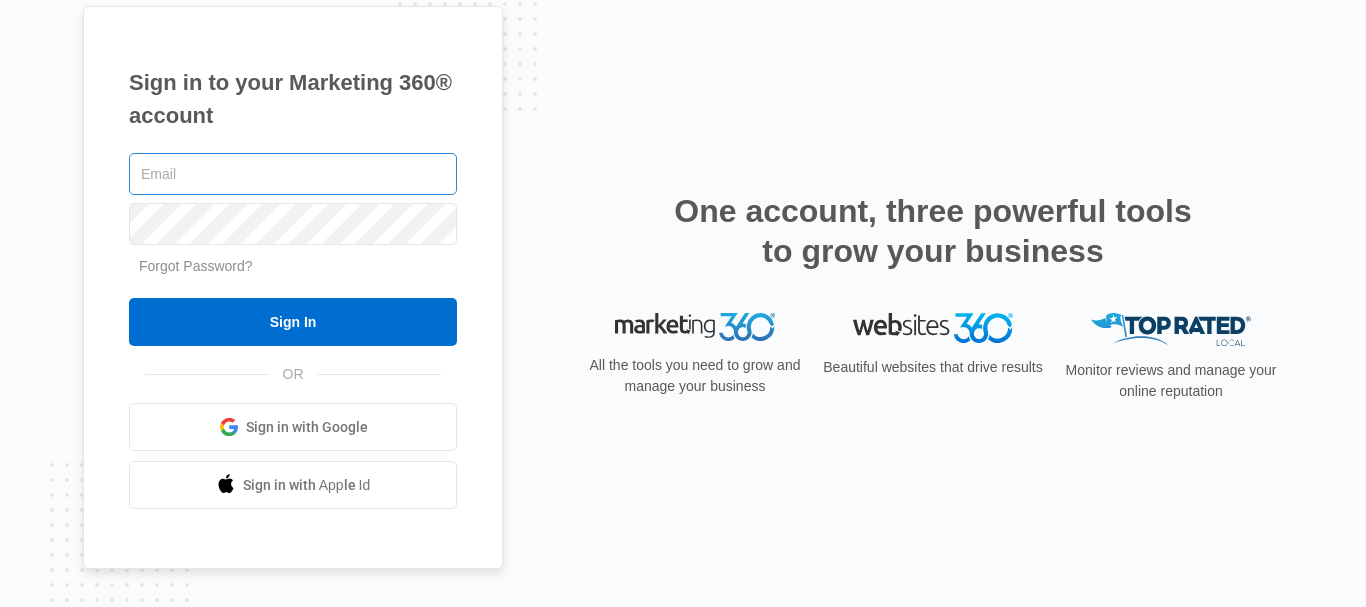 scroll, scrollTop: 0, scrollLeft: 0, axis: both 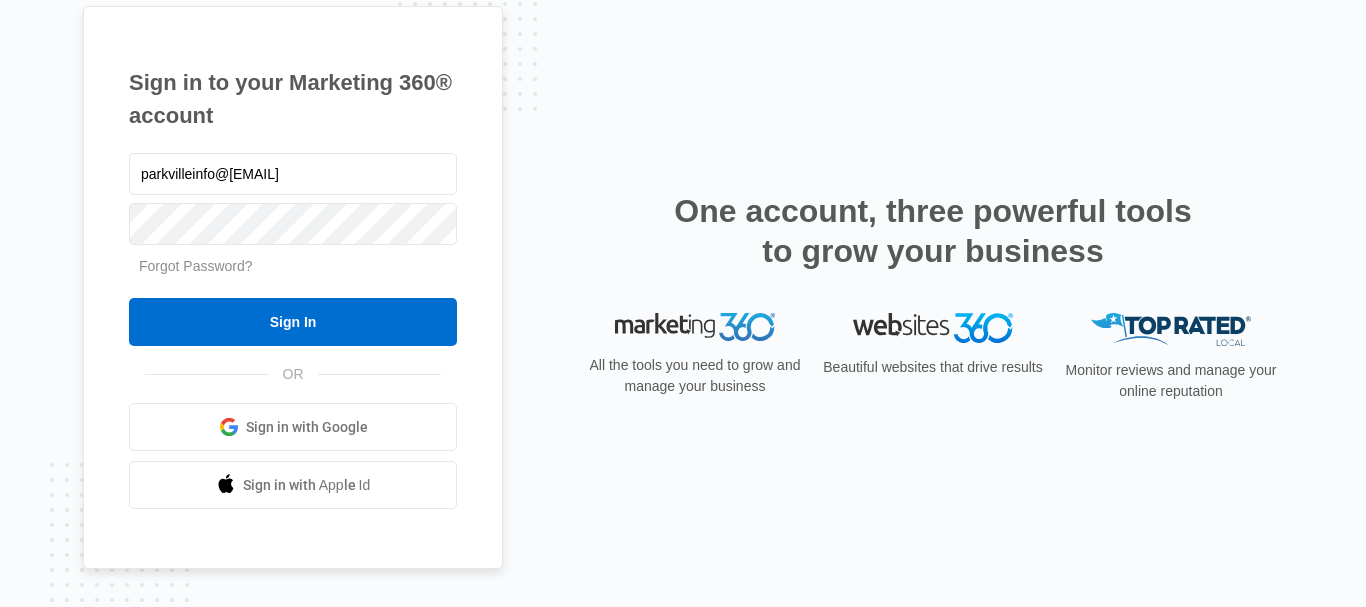 type on "parkvilleinfo@[EMAIL]" 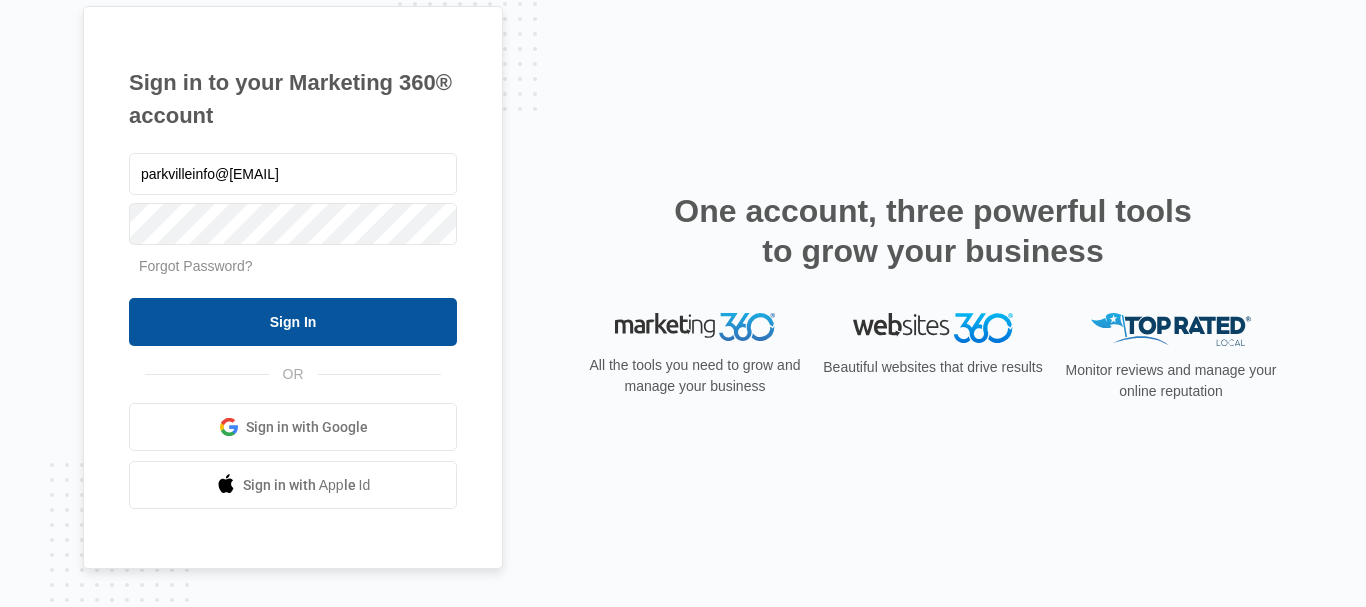 click on "Sign In" at bounding box center (293, 322) 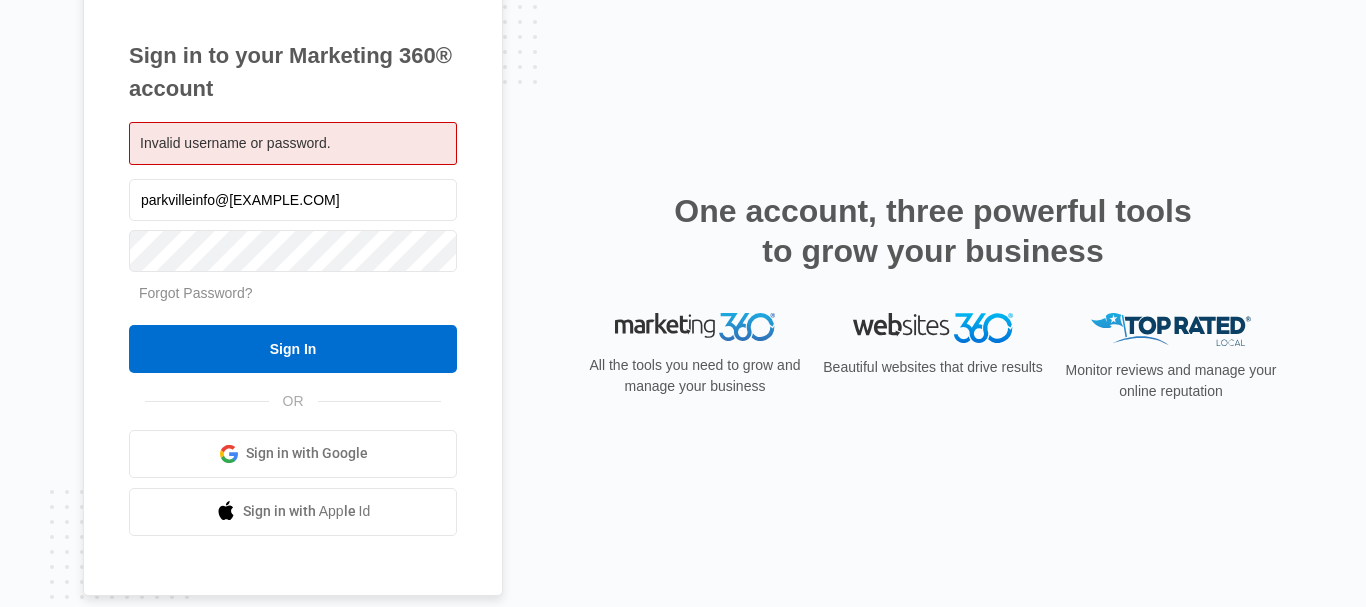 scroll, scrollTop: 0, scrollLeft: 0, axis: both 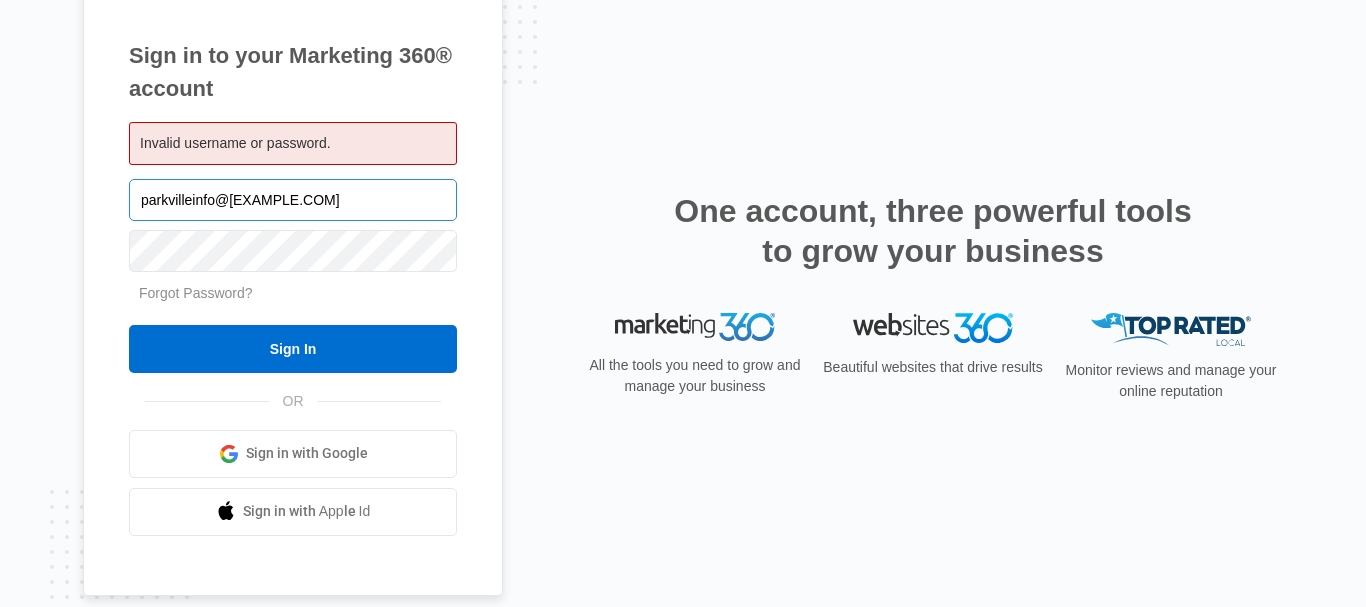 click on "parkvilleinfo@smartbeginnkingskc.com" at bounding box center [293, 200] 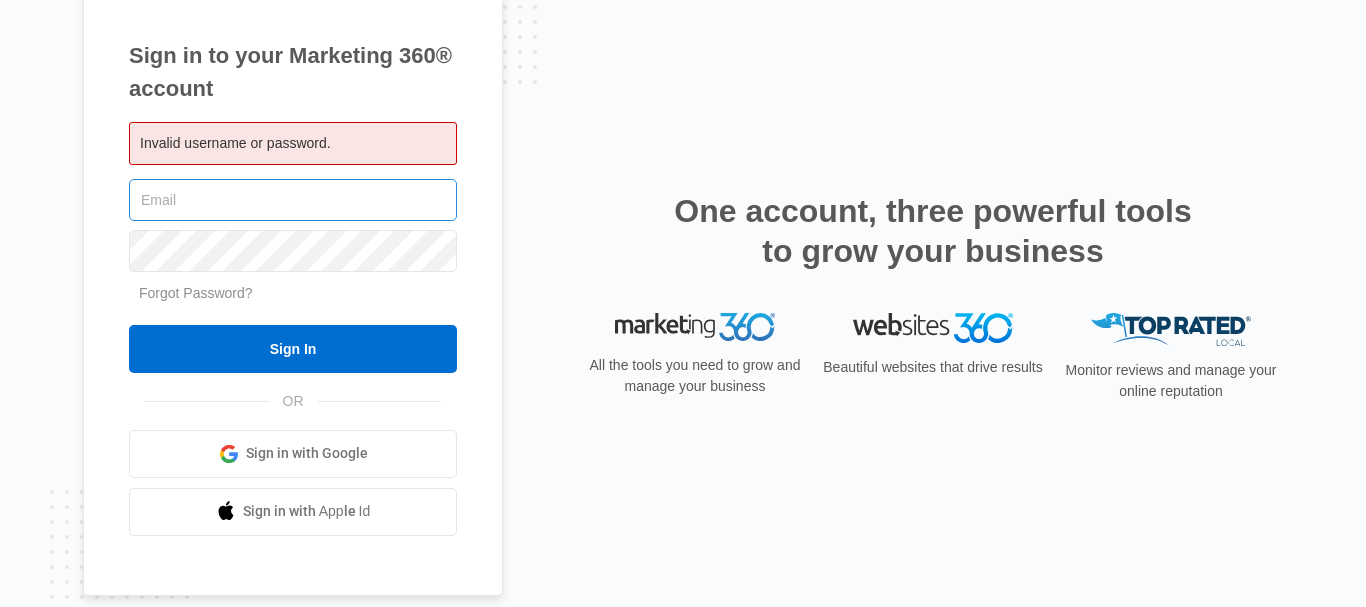 type on "s" 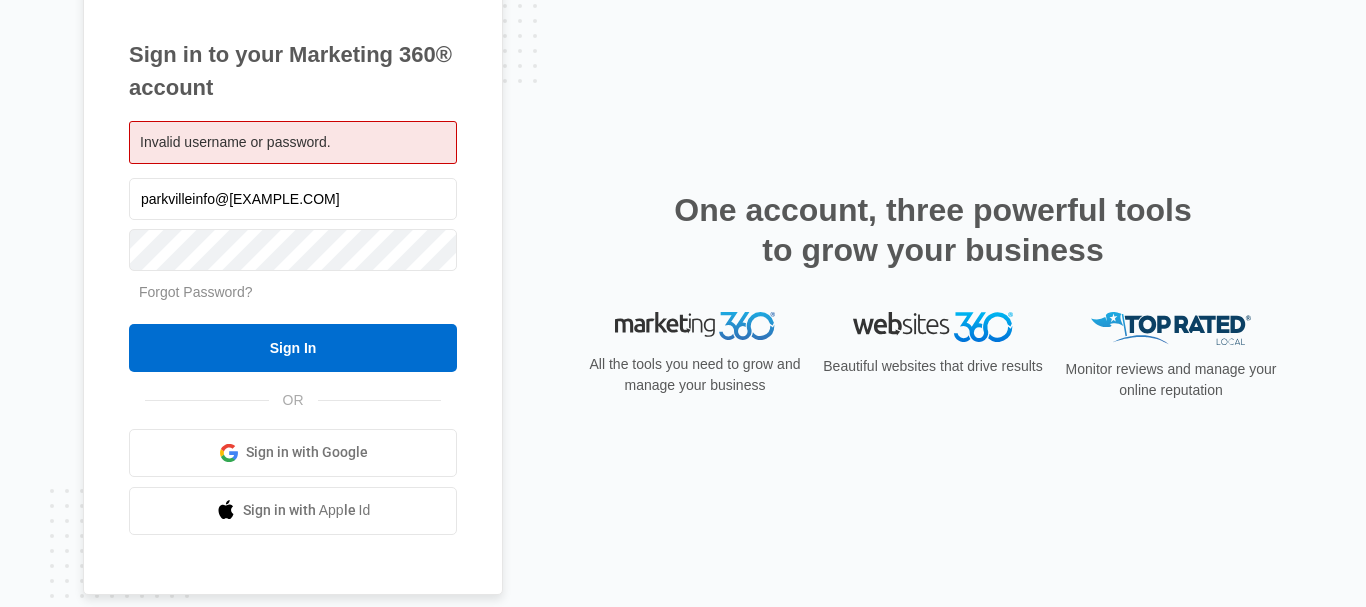 scroll, scrollTop: 0, scrollLeft: 0, axis: both 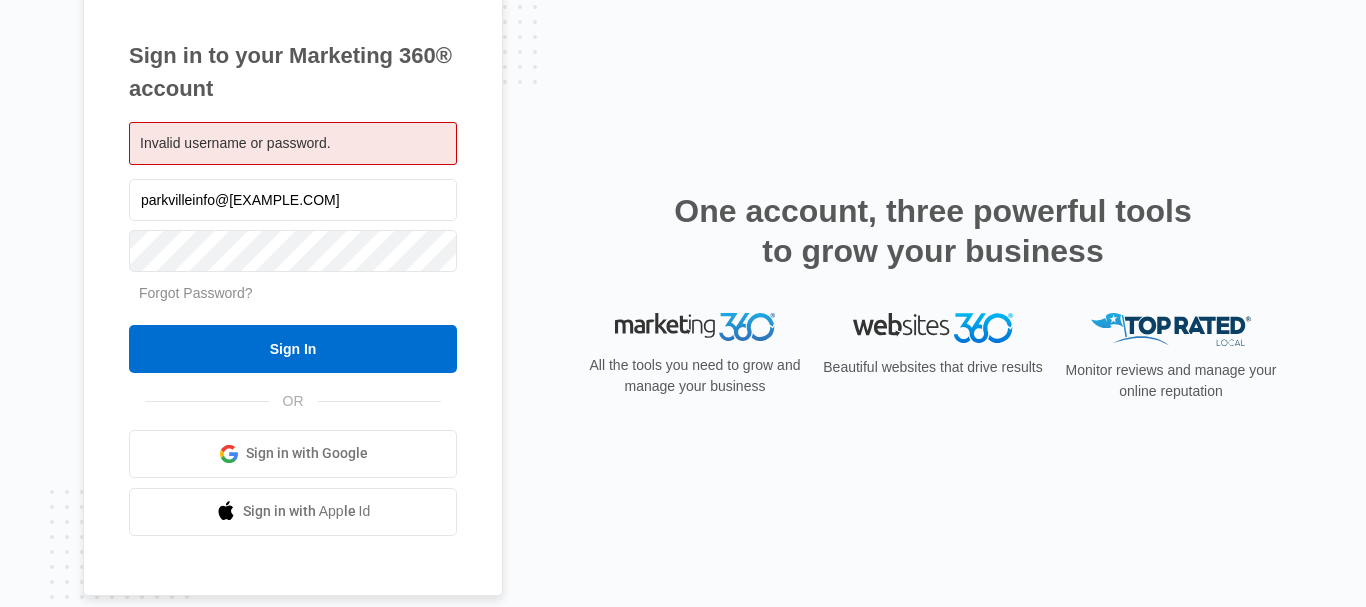 type on "parkvilleinfo@smartbeginningskc.com" 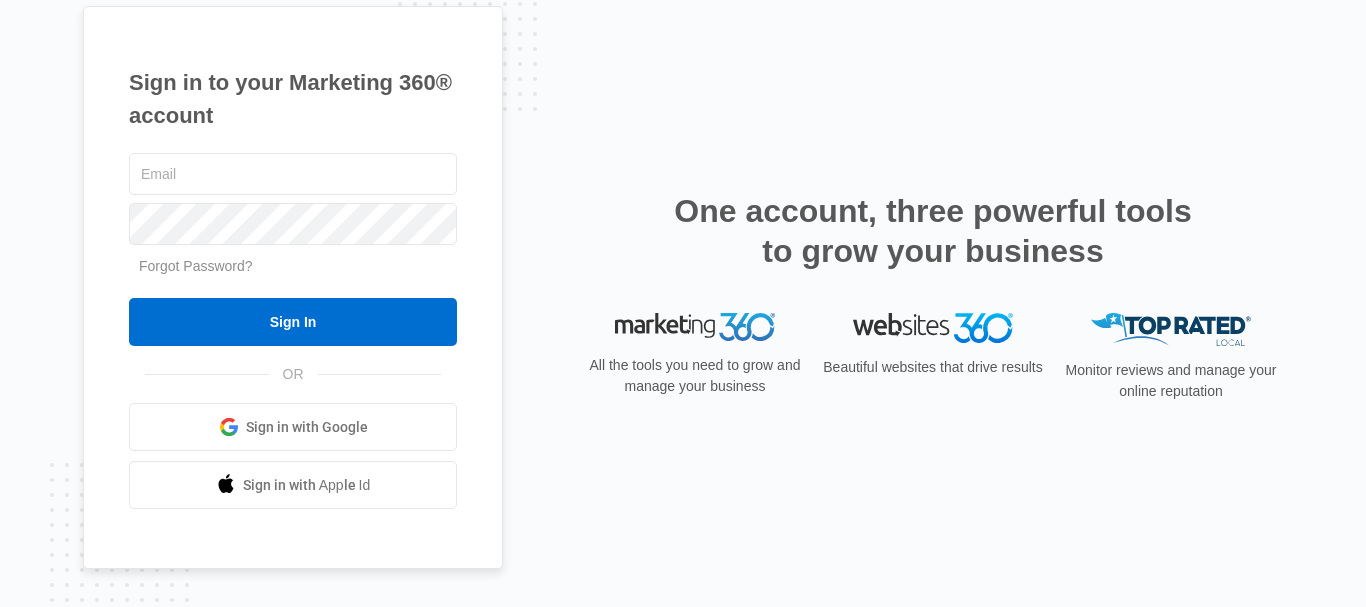 scroll, scrollTop: 0, scrollLeft: 0, axis: both 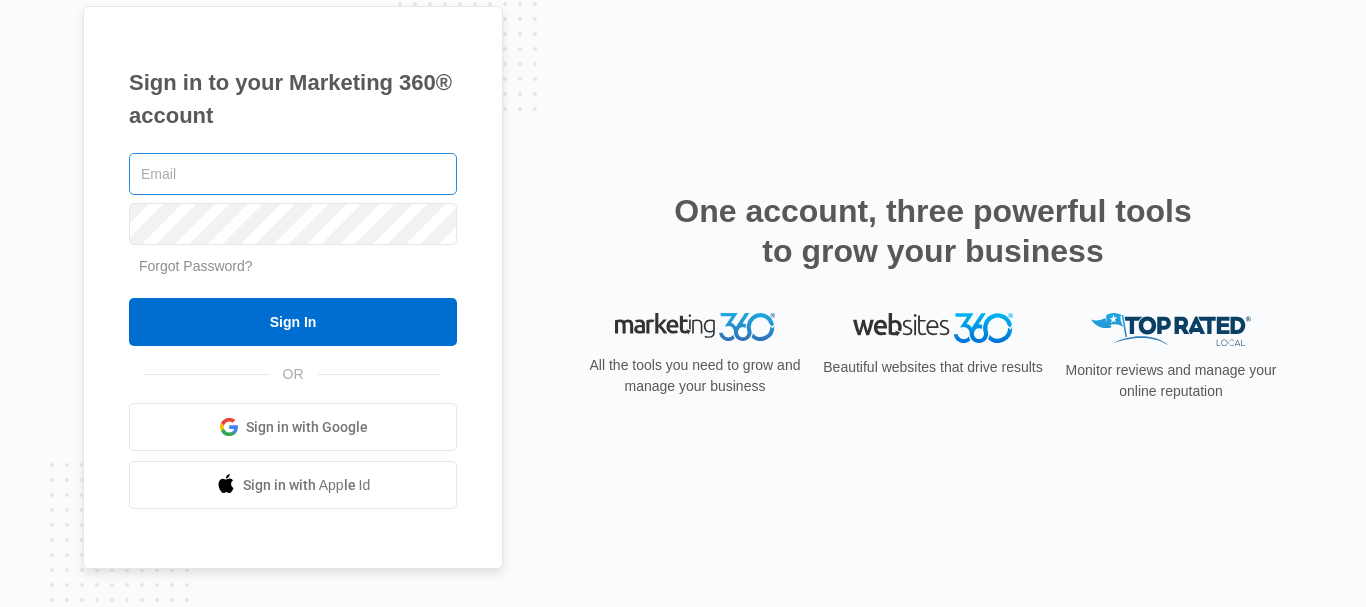 click at bounding box center (293, 174) 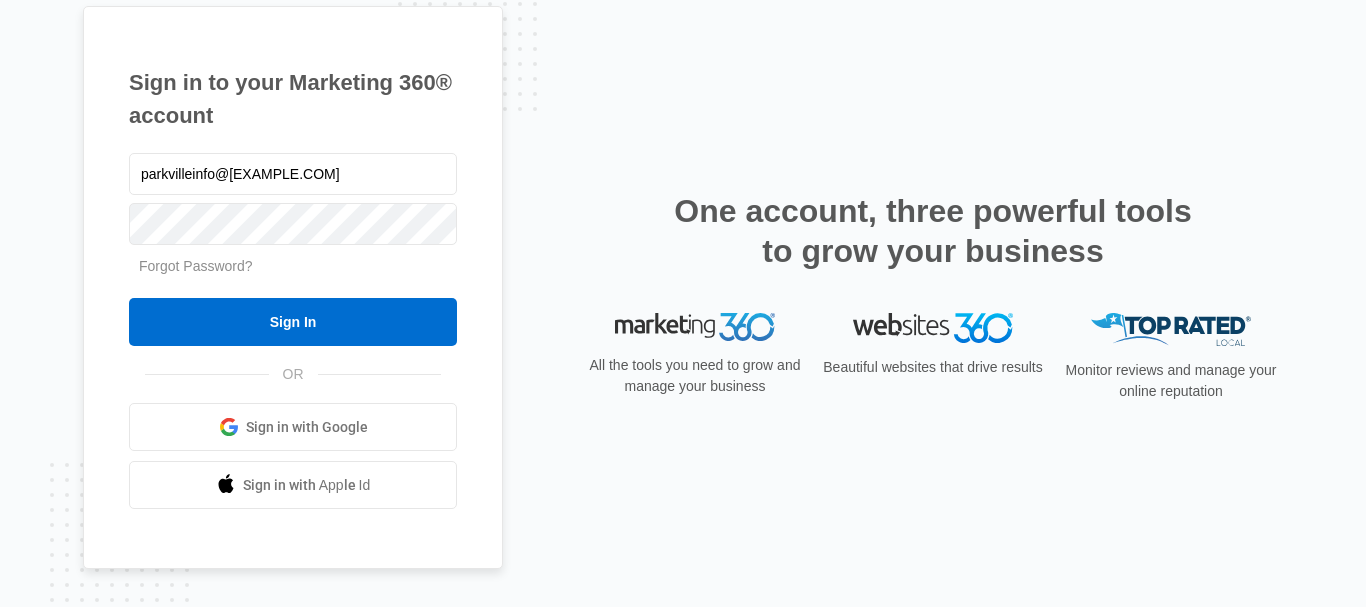 type on "parkvilleinfo@[EXAMPLE.COM]" 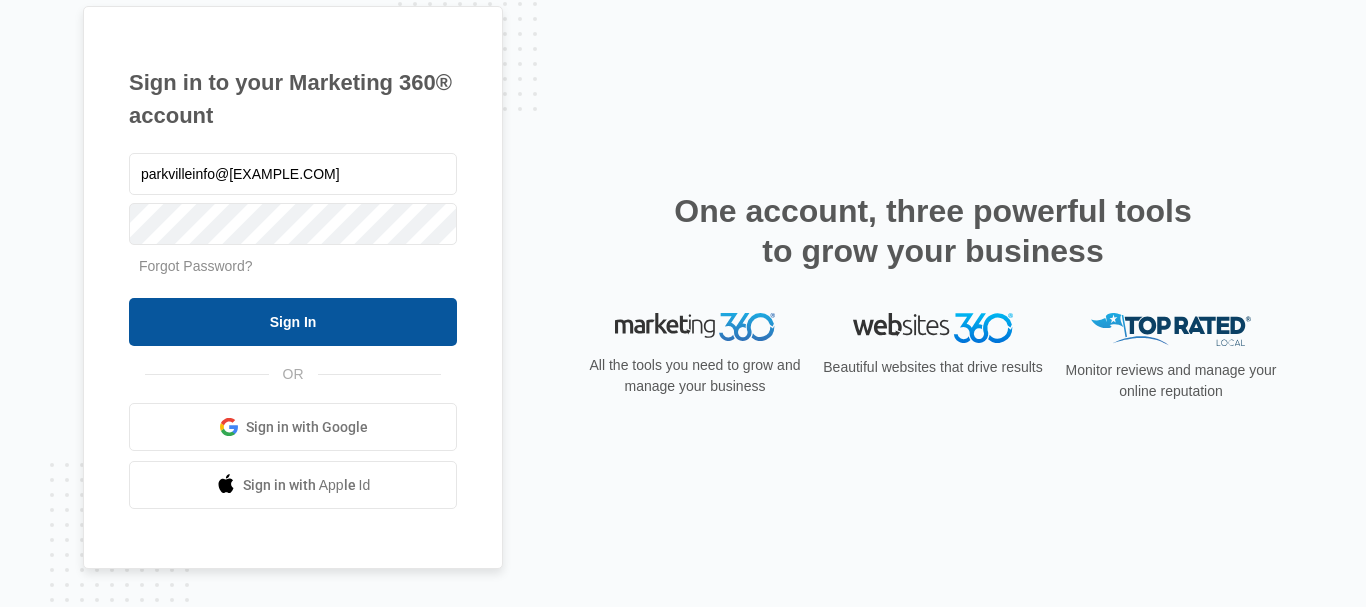 click on "Sign In" at bounding box center (293, 322) 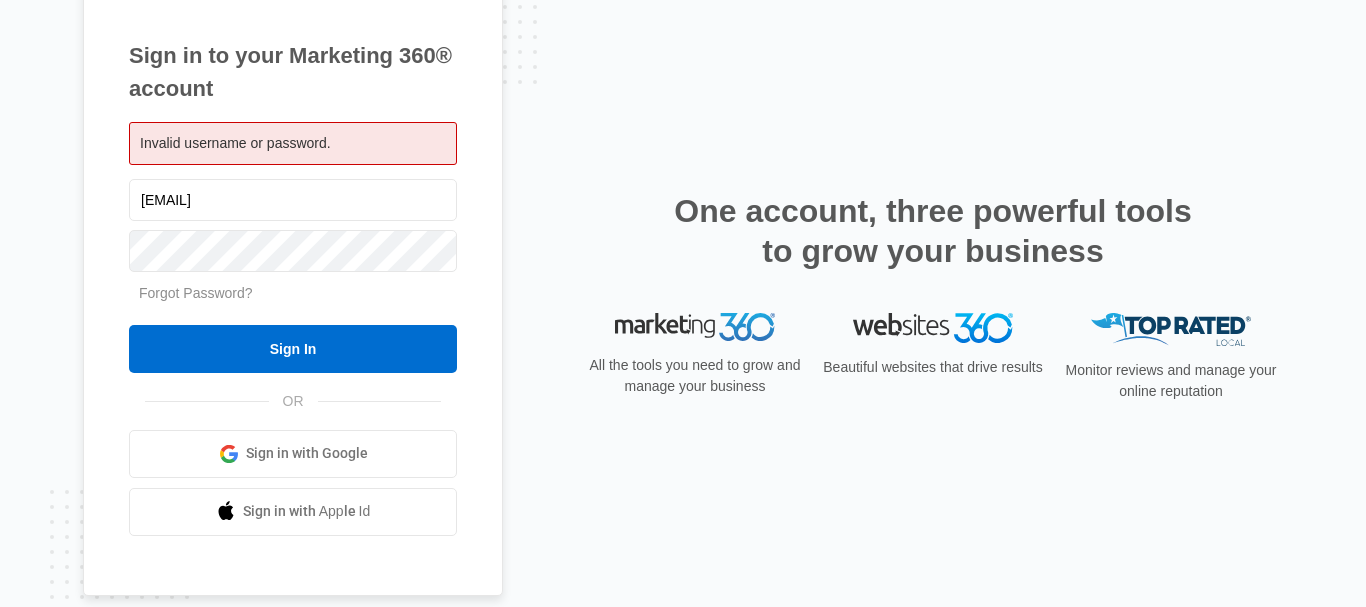scroll, scrollTop: 0, scrollLeft: 0, axis: both 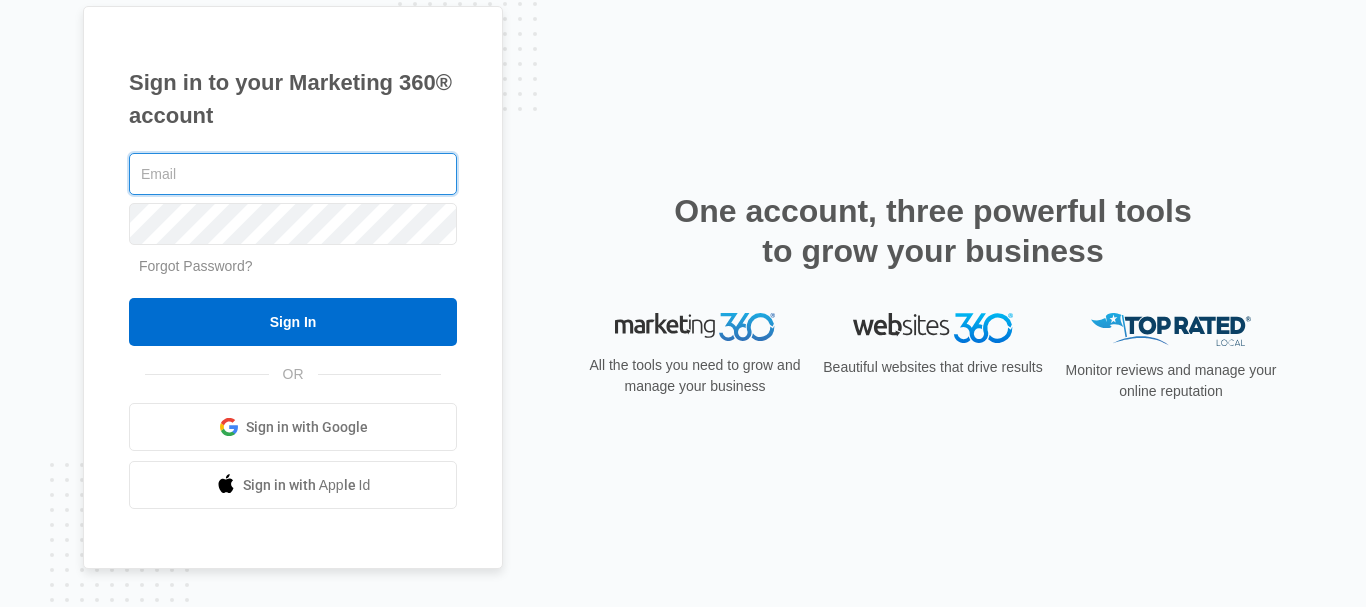 click at bounding box center [293, 174] 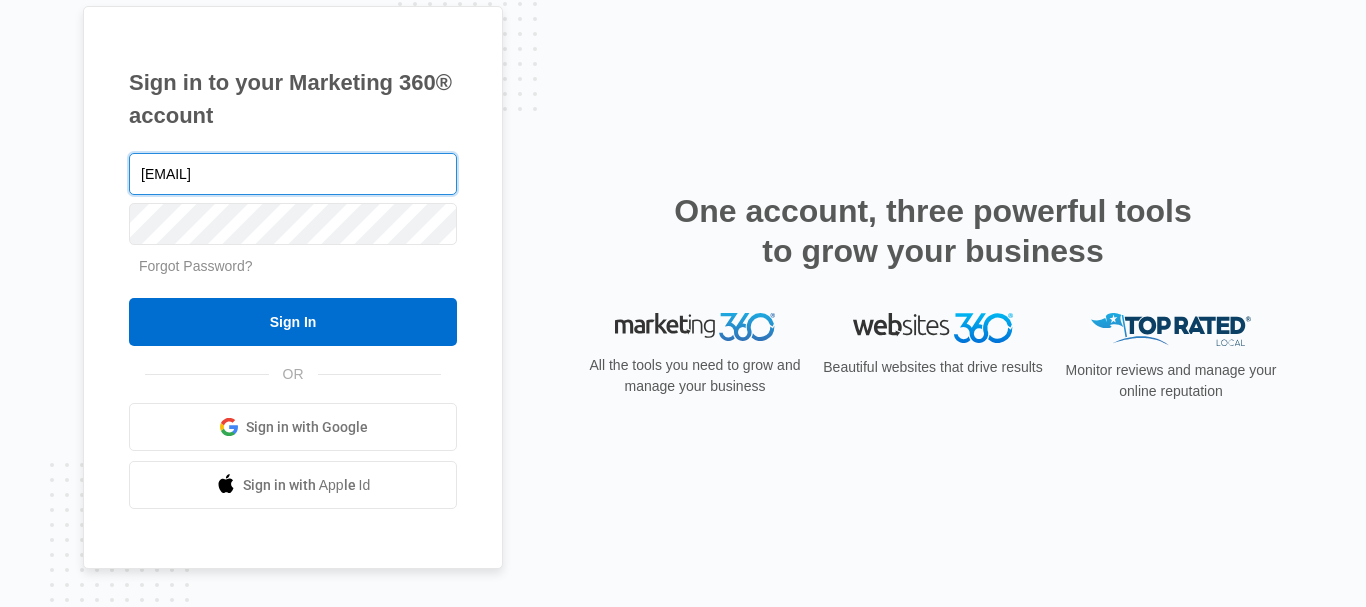 type on "Parkvilleinfo@[EMAIL]" 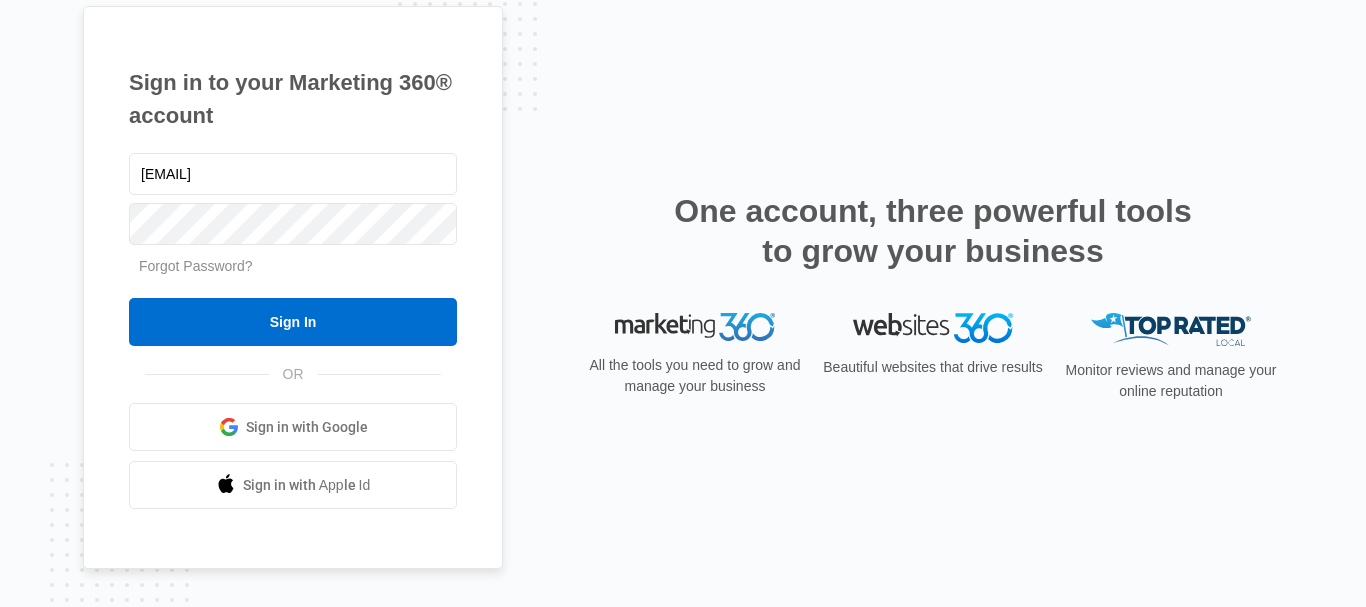 click on "Sign in to your Marketing 360® account" at bounding box center [293, 99] 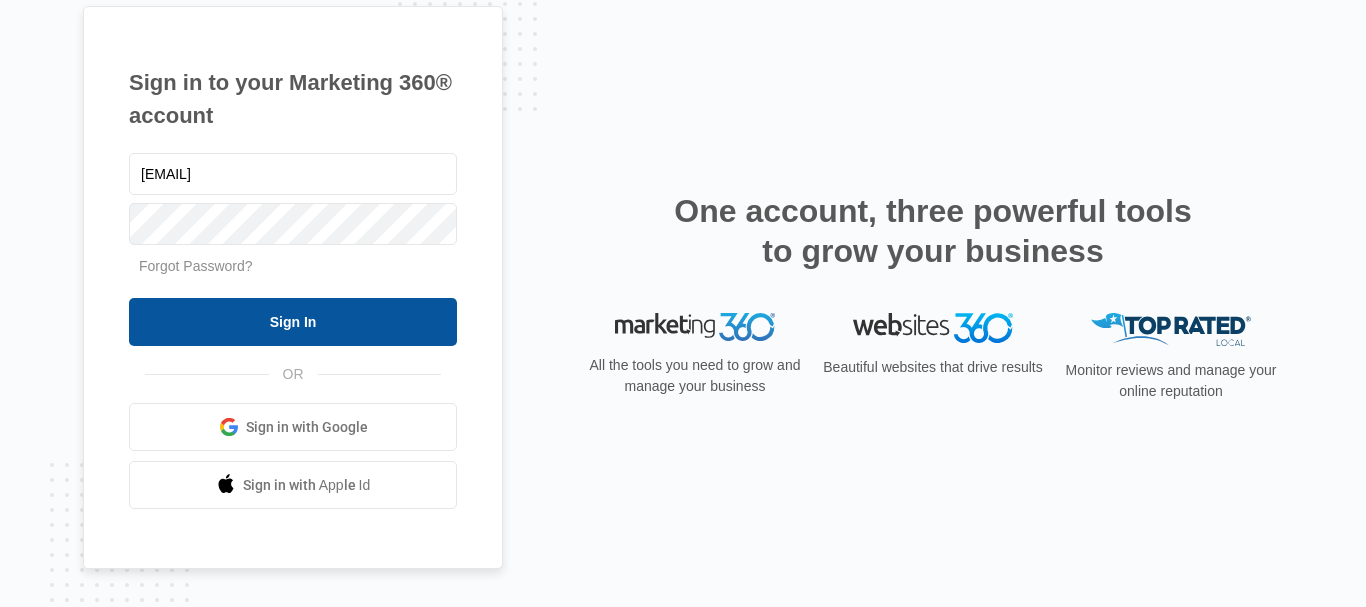 click on "Sign In" at bounding box center (293, 322) 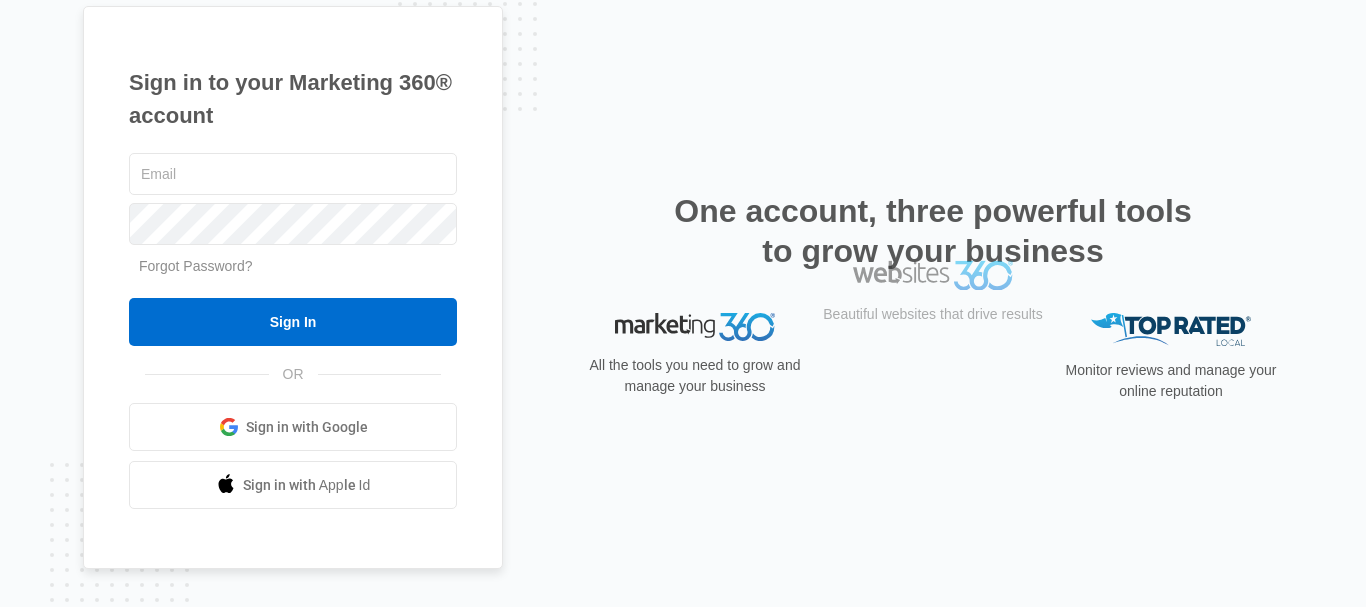 scroll, scrollTop: 0, scrollLeft: 0, axis: both 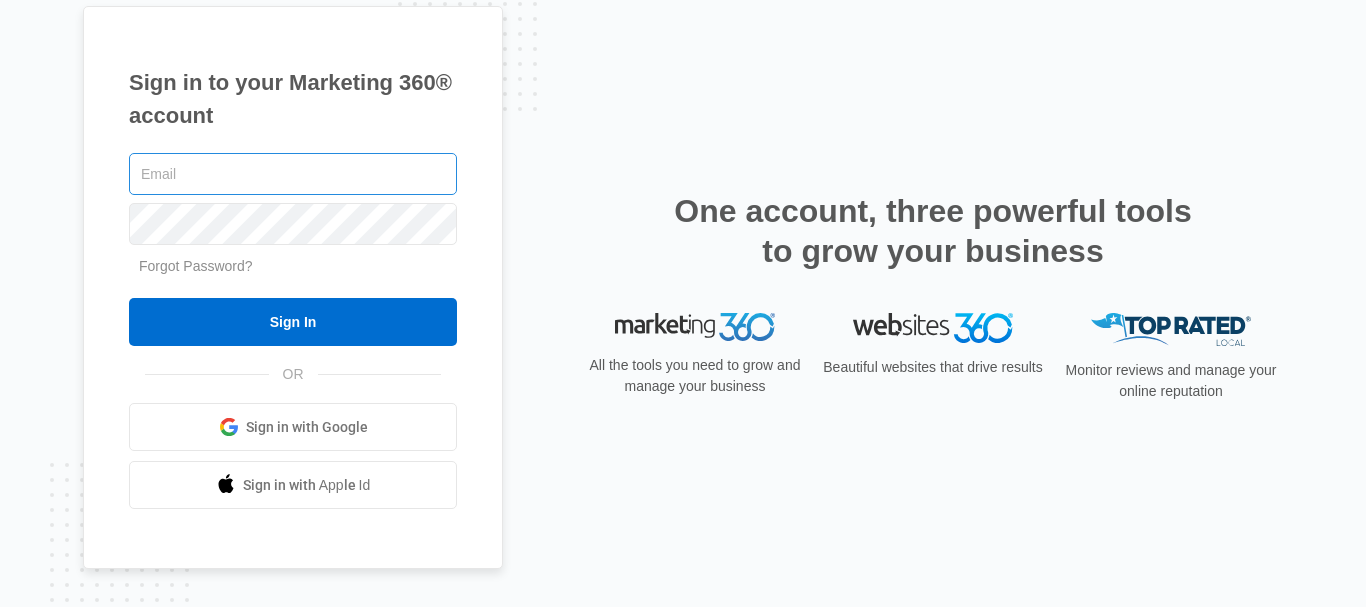 click at bounding box center (293, 174) 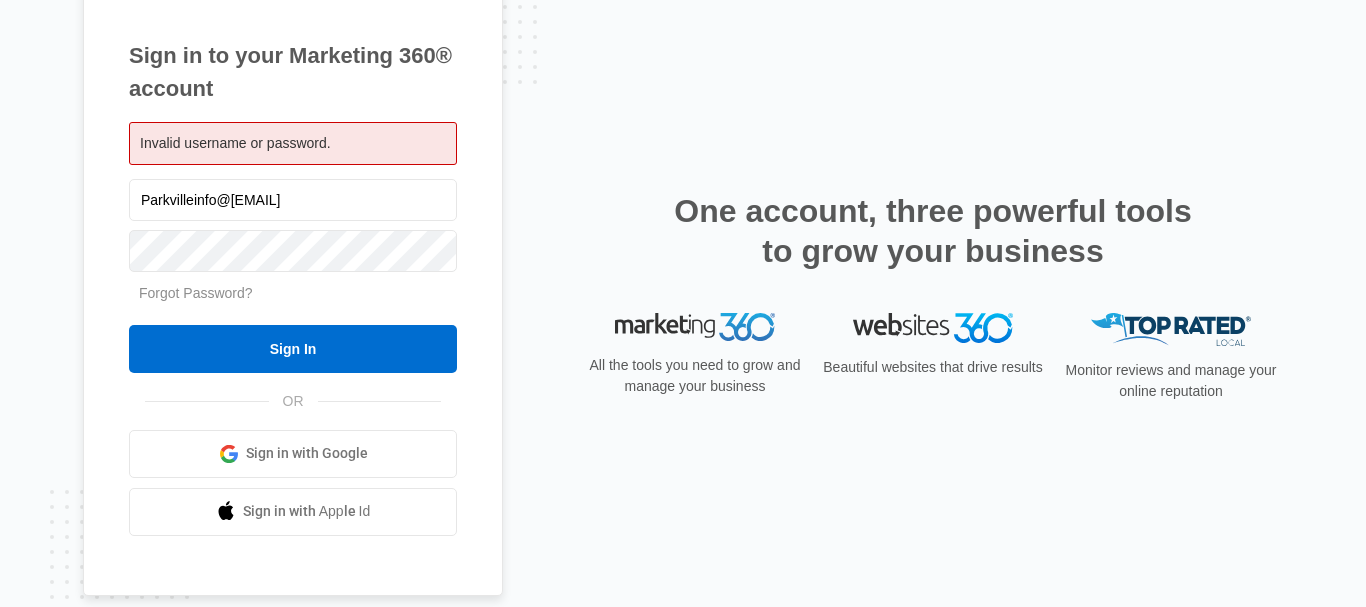 scroll, scrollTop: 0, scrollLeft: 0, axis: both 